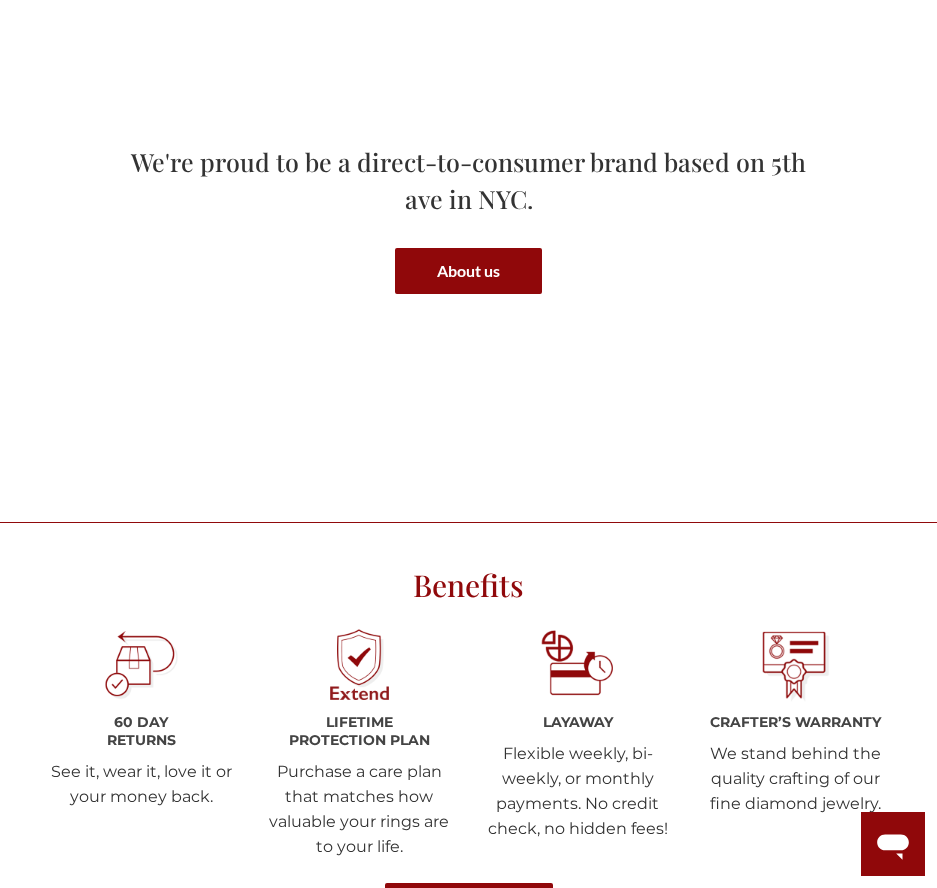 scroll, scrollTop: 0, scrollLeft: 0, axis: both 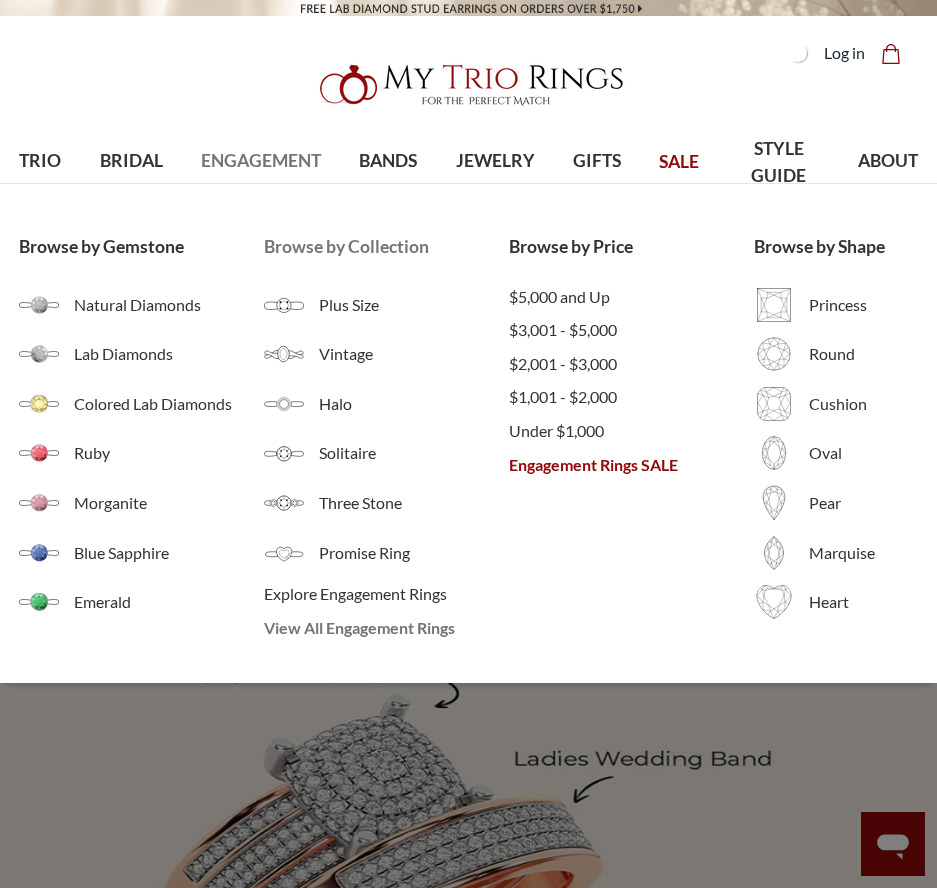 click on "View All Engagement Rings" at bounding box center (386, 628) 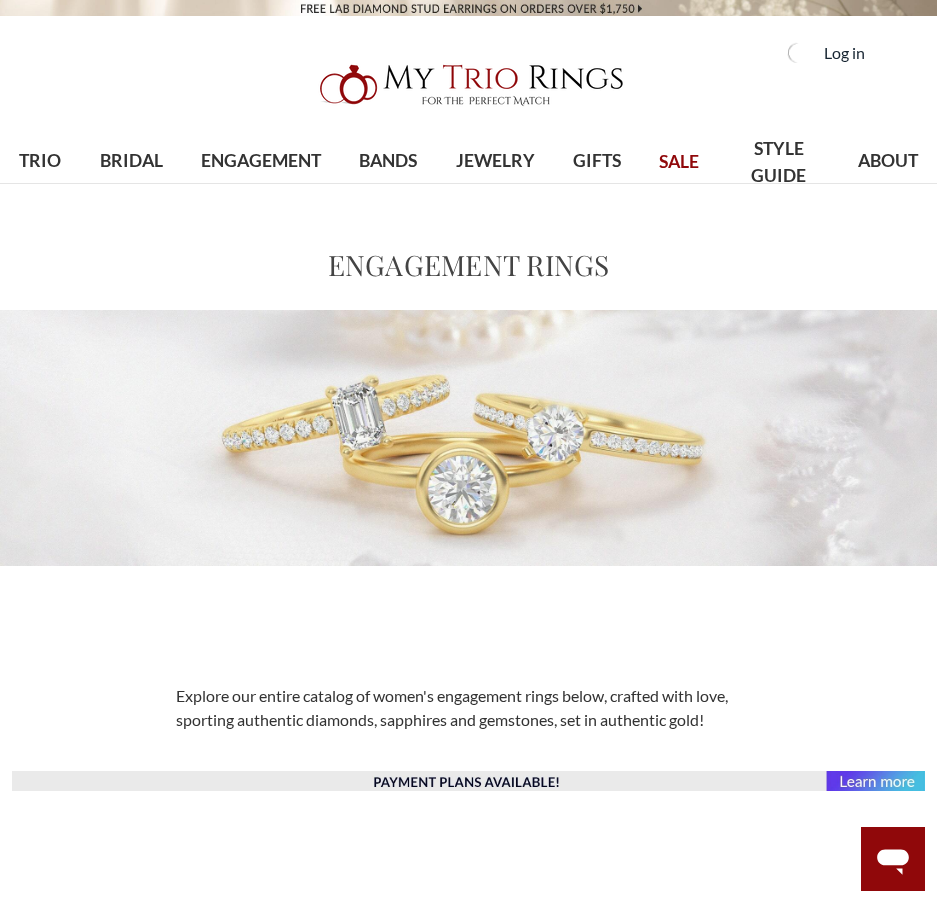 scroll, scrollTop: 0, scrollLeft: 0, axis: both 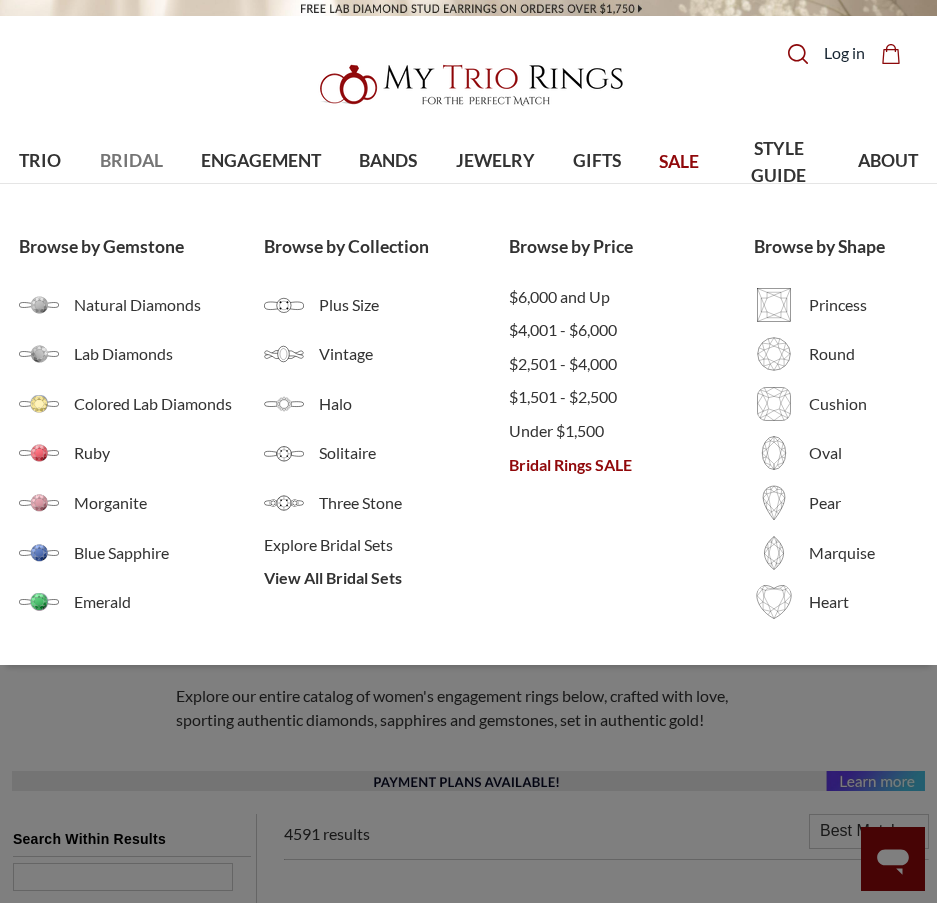 click on "BRIDAL" at bounding box center (131, 161) 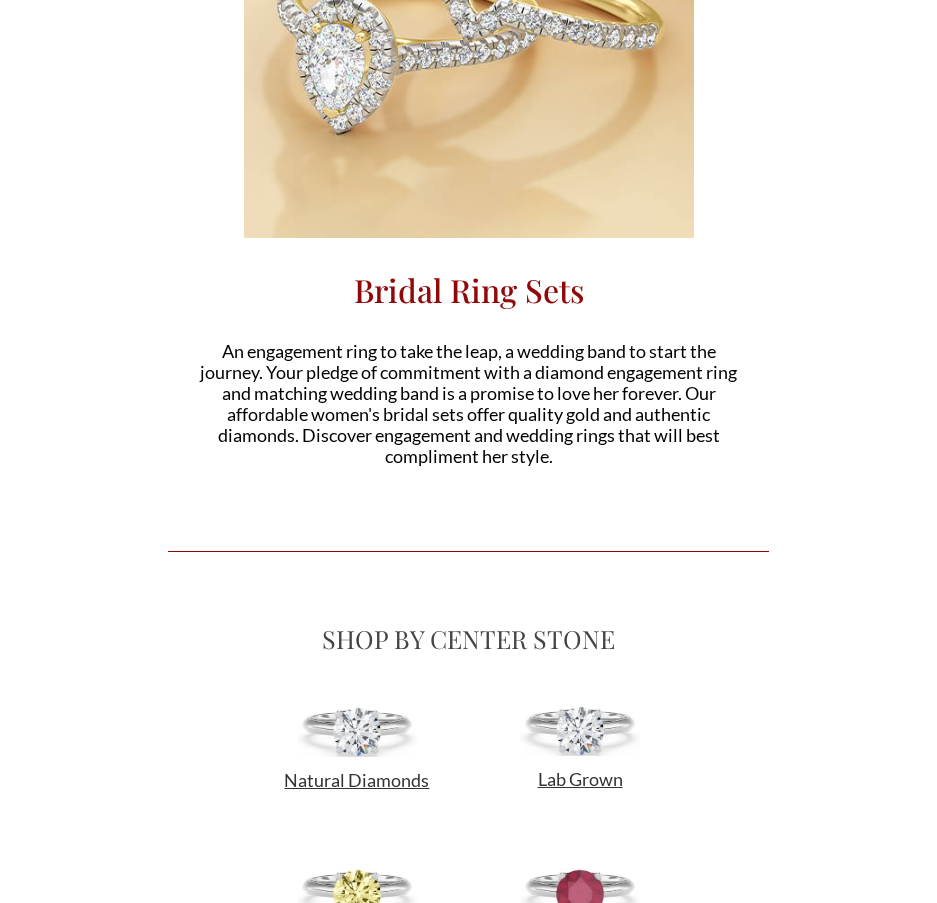 scroll, scrollTop: 0, scrollLeft: 0, axis: both 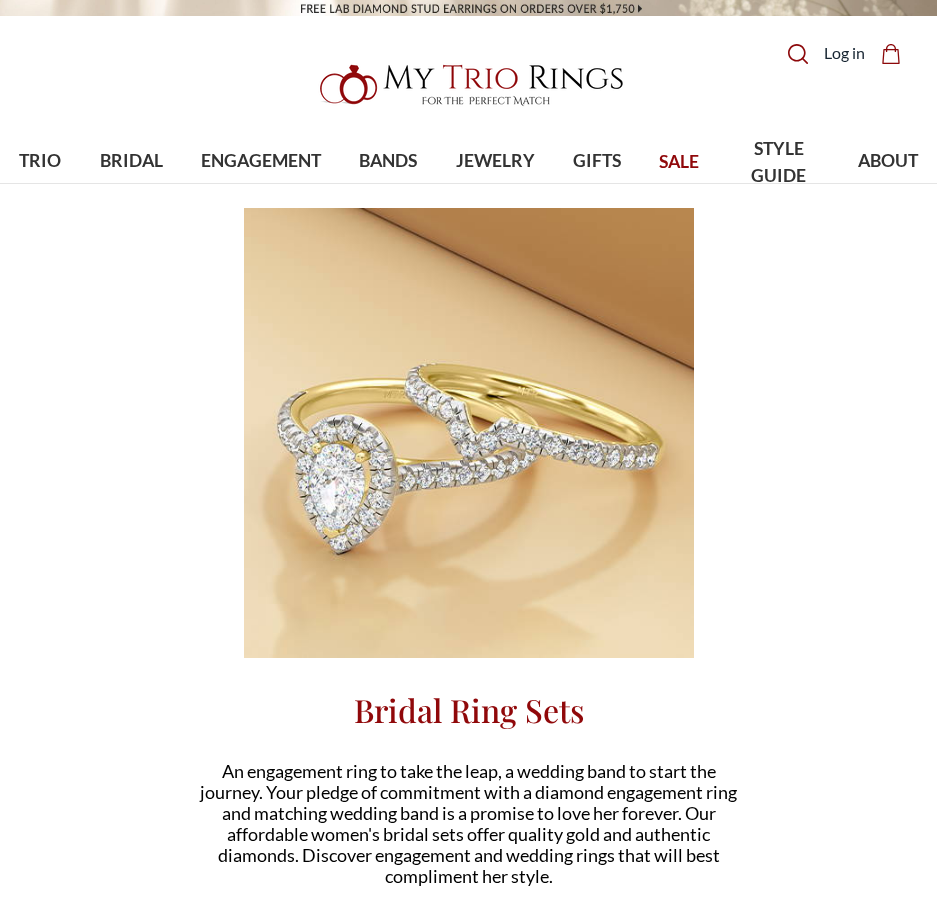click on "Bridal Ring Sets" at bounding box center [468, 709] 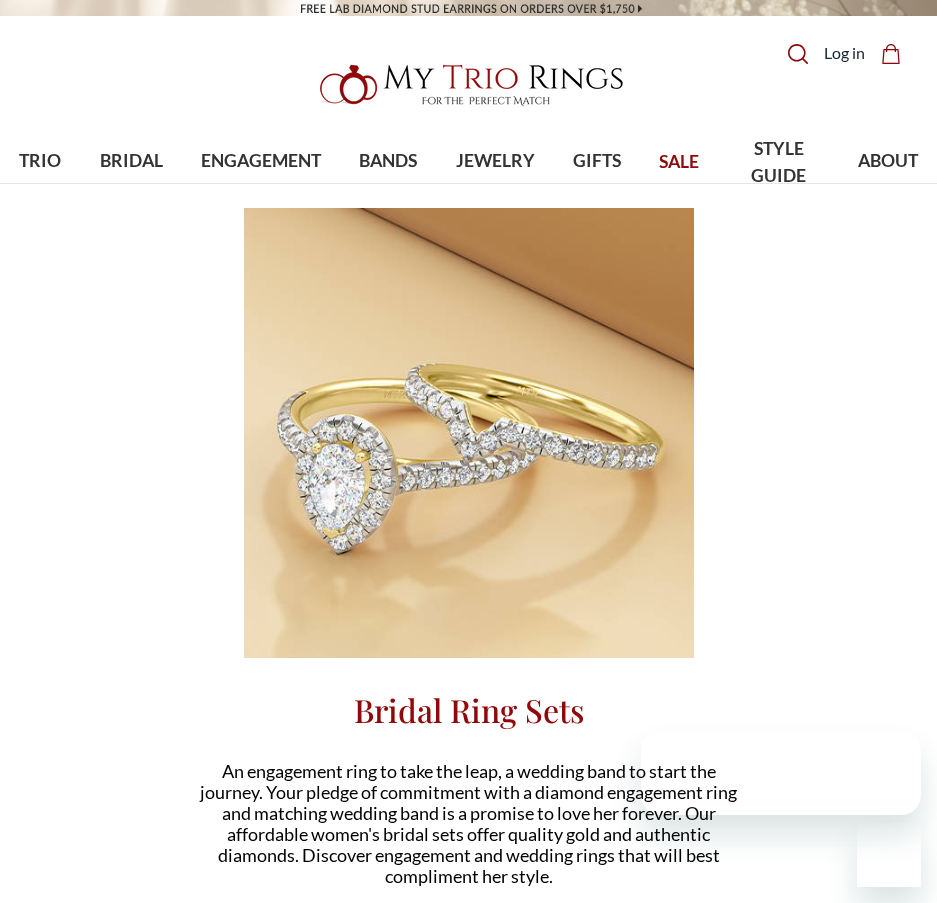 click at bounding box center (469, 433) 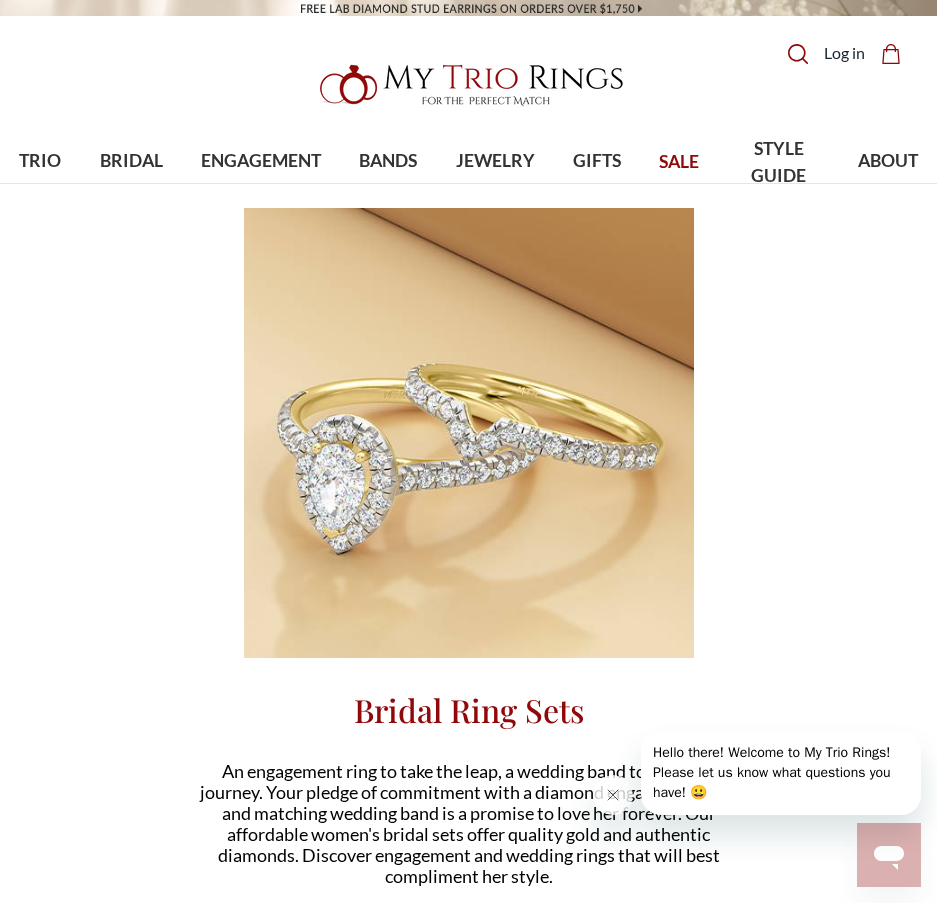 scroll, scrollTop: 0, scrollLeft: 0, axis: both 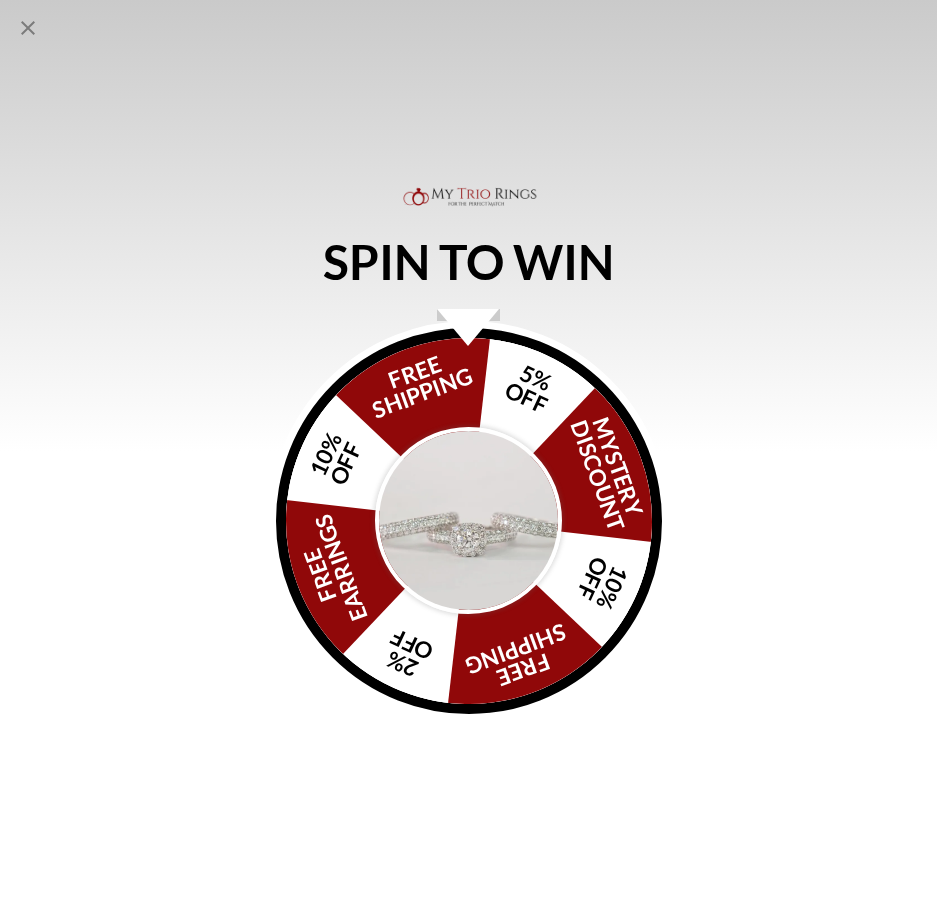 click 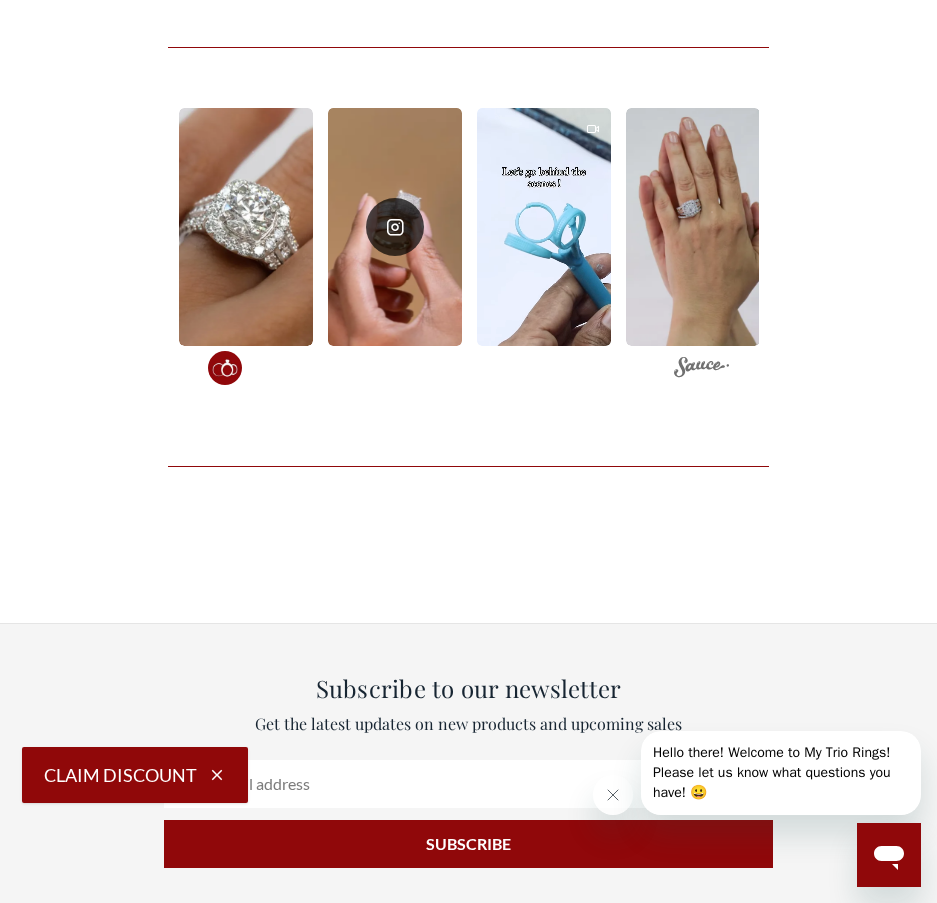 click at bounding box center [395, 227] 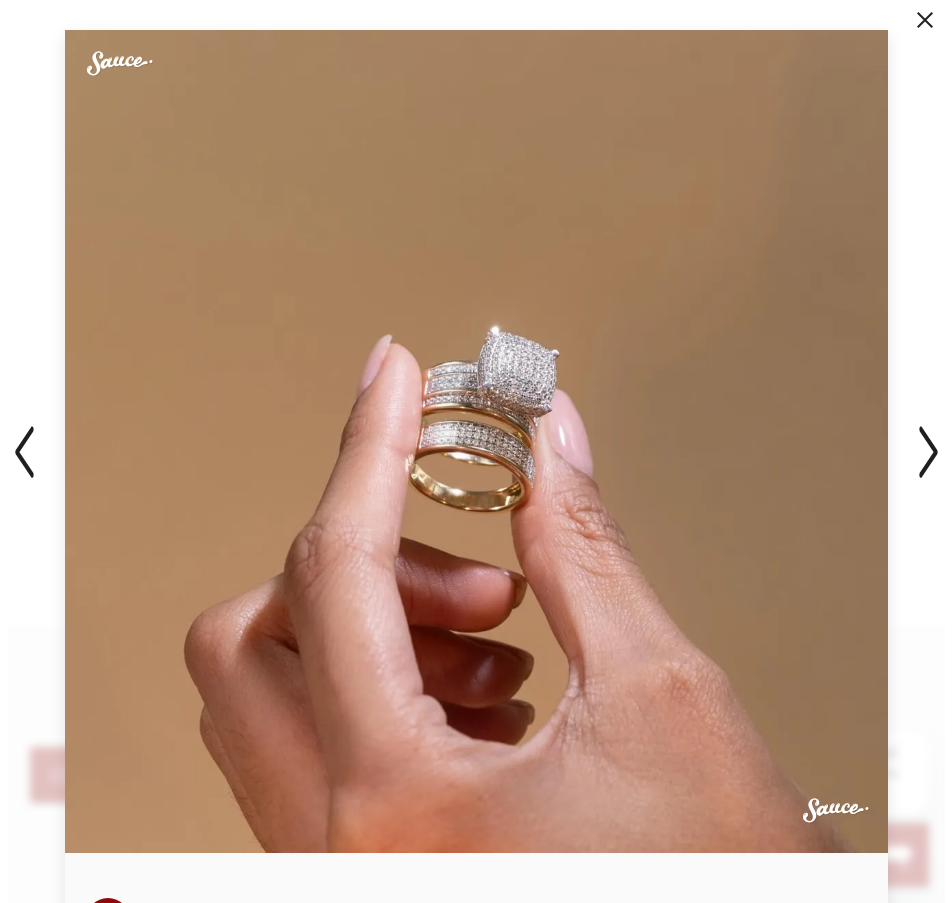 scroll, scrollTop: 17, scrollLeft: 17, axis: both 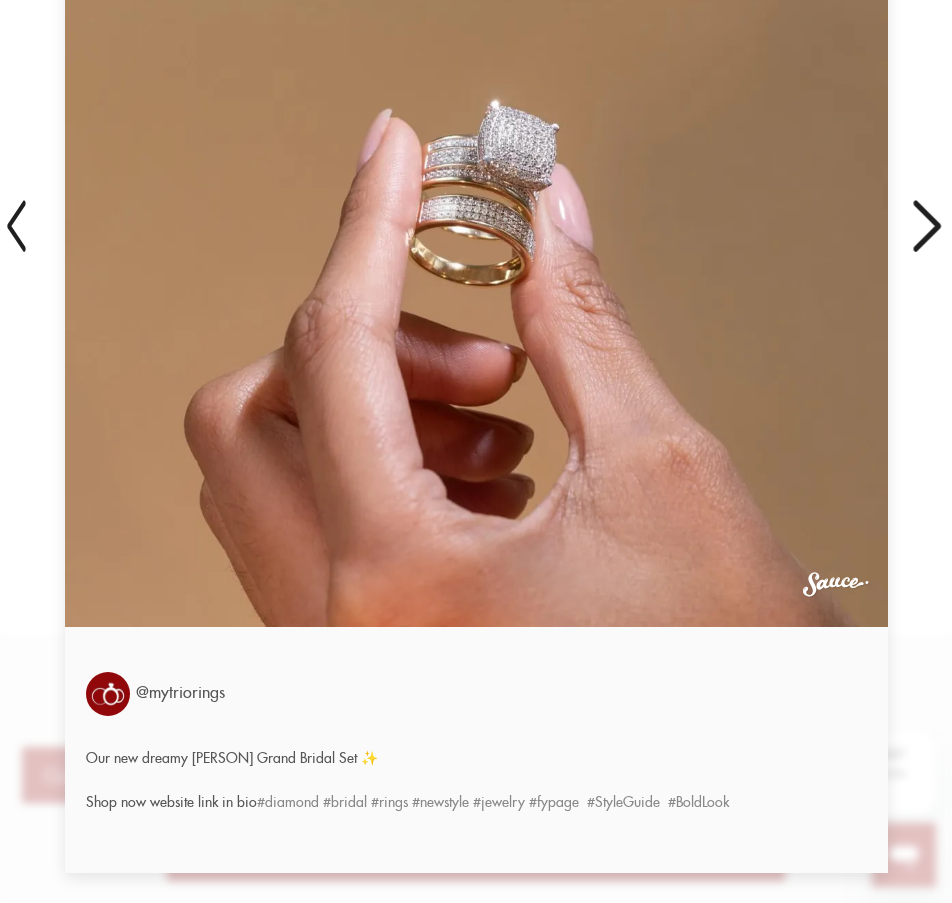 click at bounding box center [928, 226] 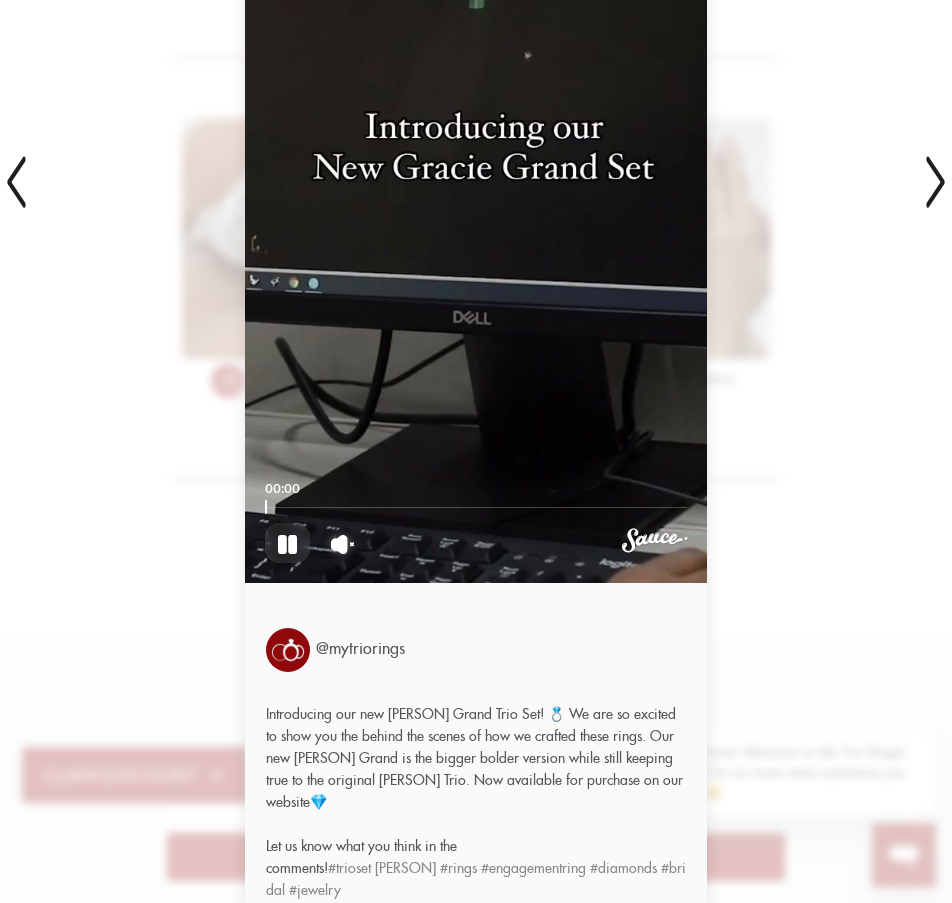 click at bounding box center (935, 182) 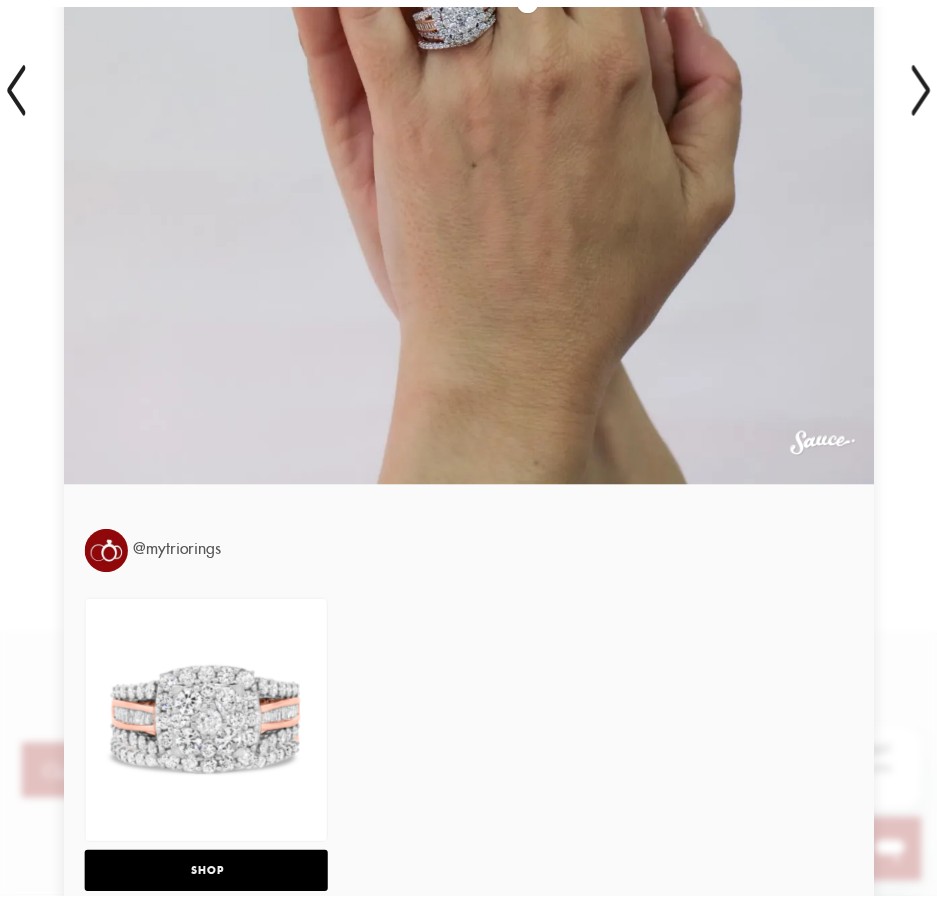 scroll, scrollTop: 0, scrollLeft: 0, axis: both 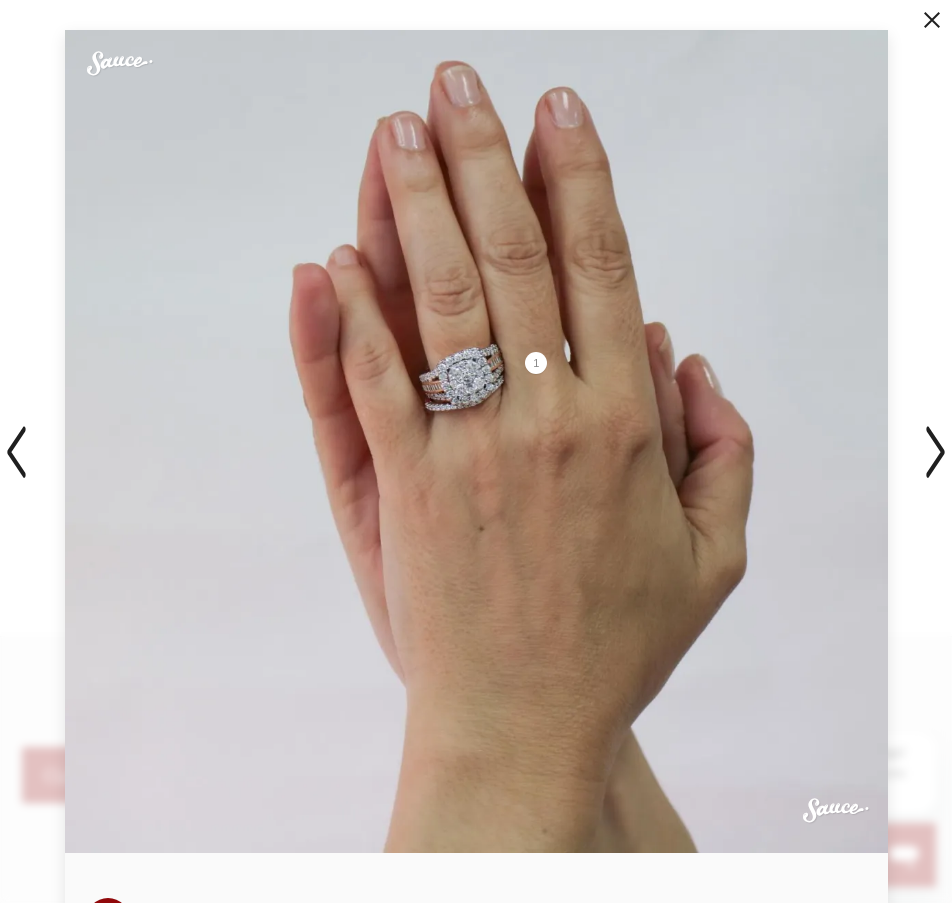 click at bounding box center [932, 20] 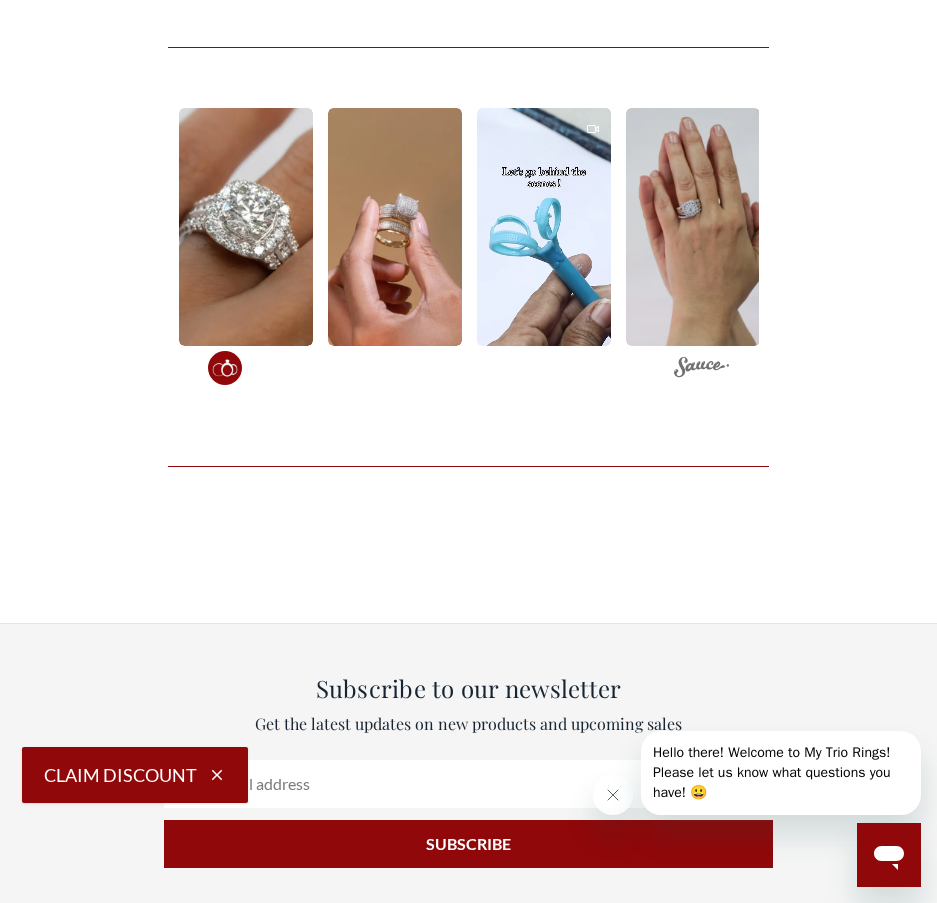 scroll, scrollTop: 283, scrollLeft: 585, axis: both 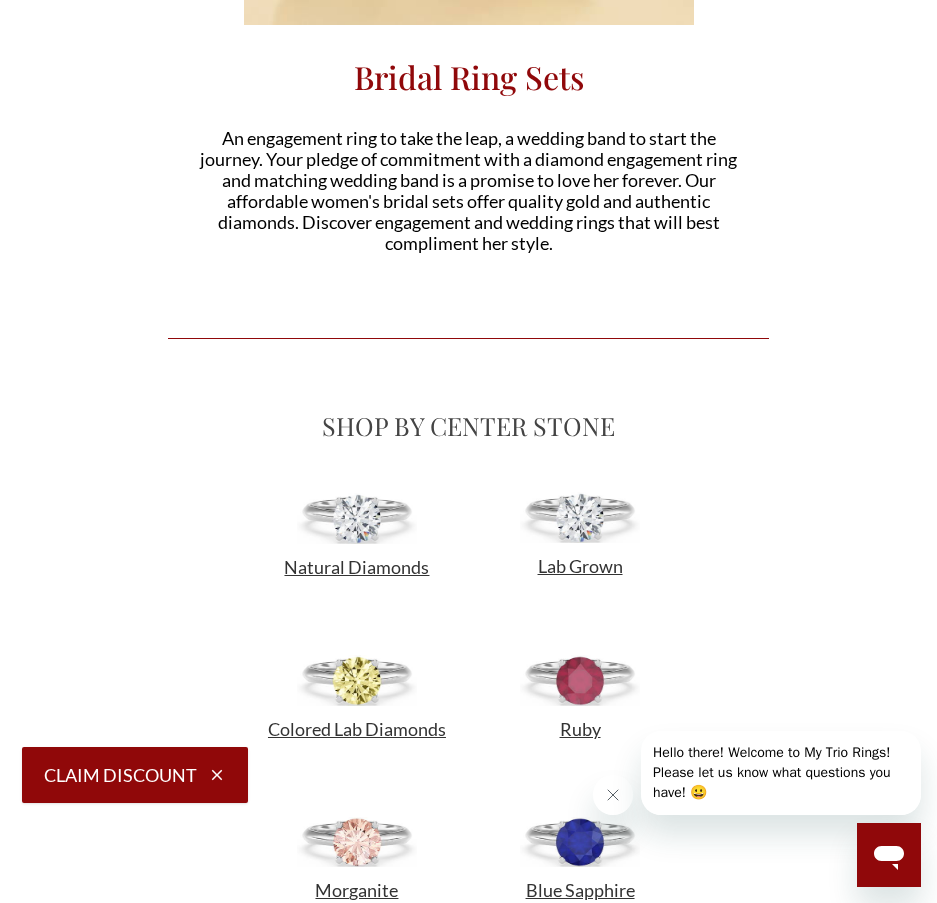 click on "Lab Grown   Natural Diamond   Natural Diamond" at bounding box center [580, 553] 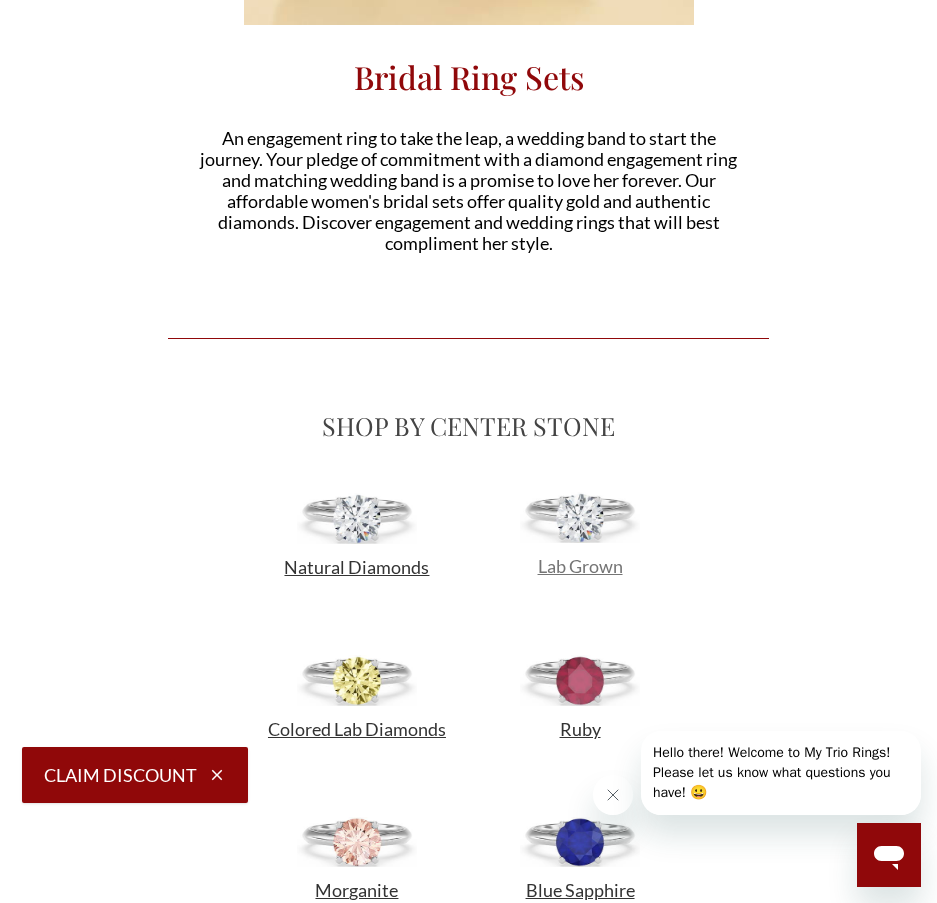 click on "Lab Grown" at bounding box center (580, 566) 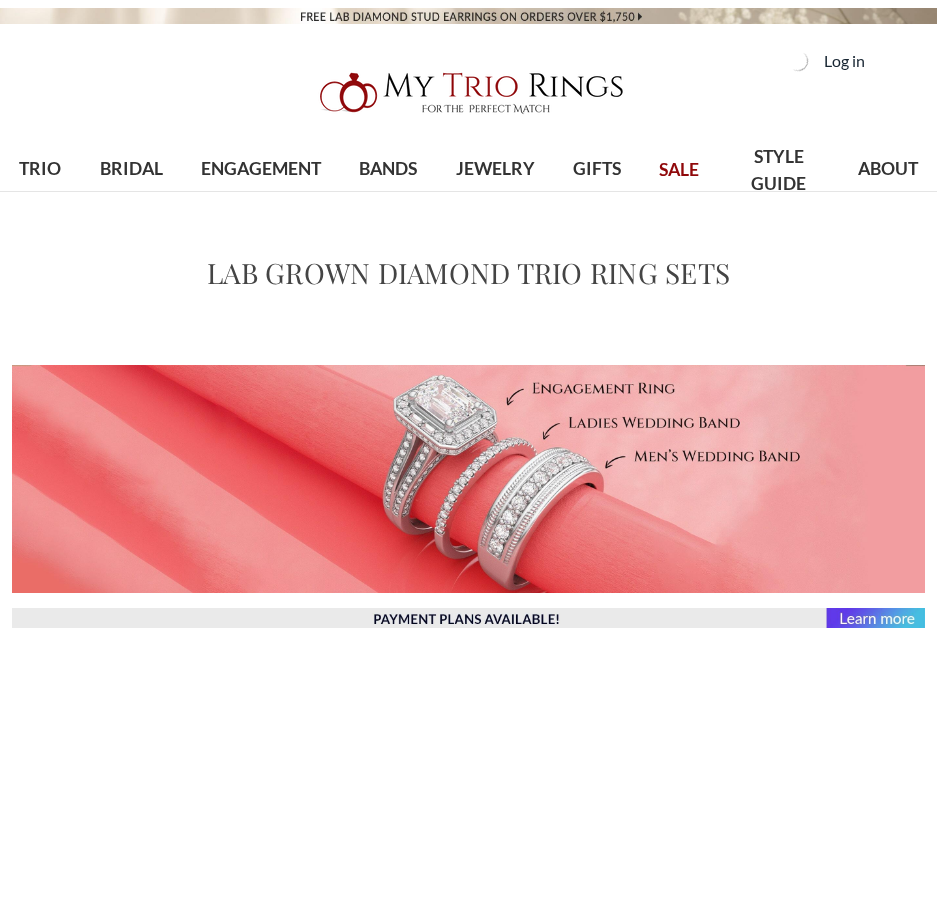 scroll, scrollTop: 0, scrollLeft: 0, axis: both 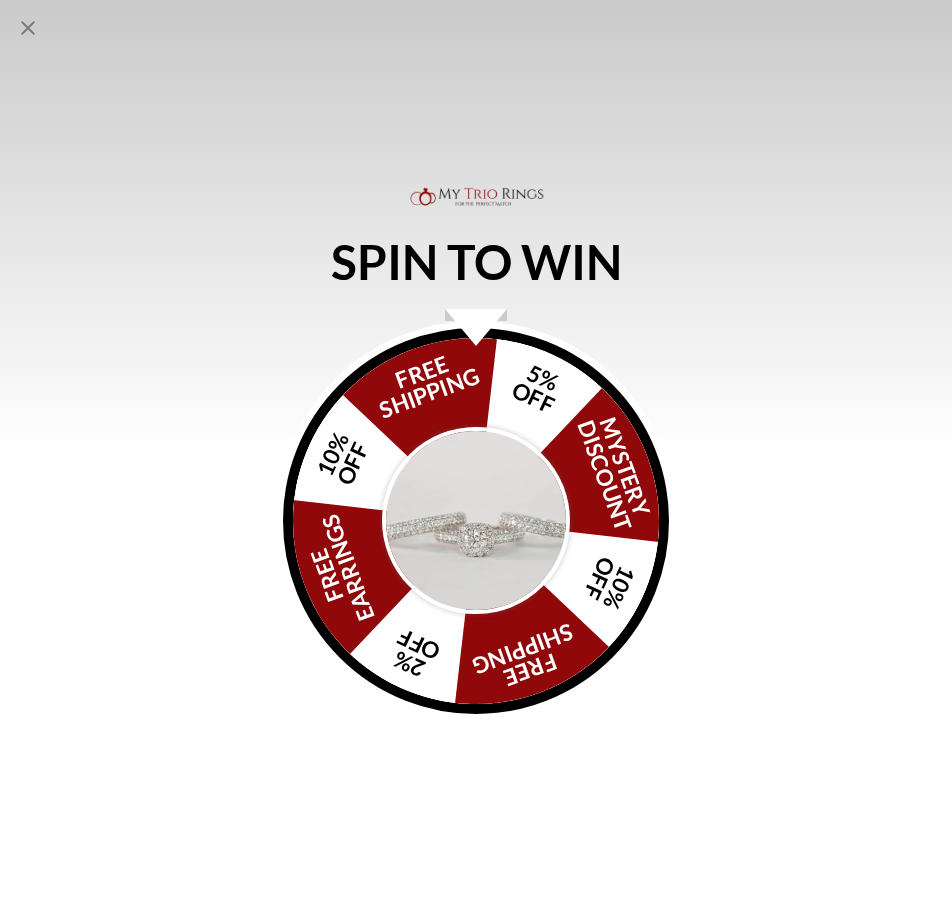 click 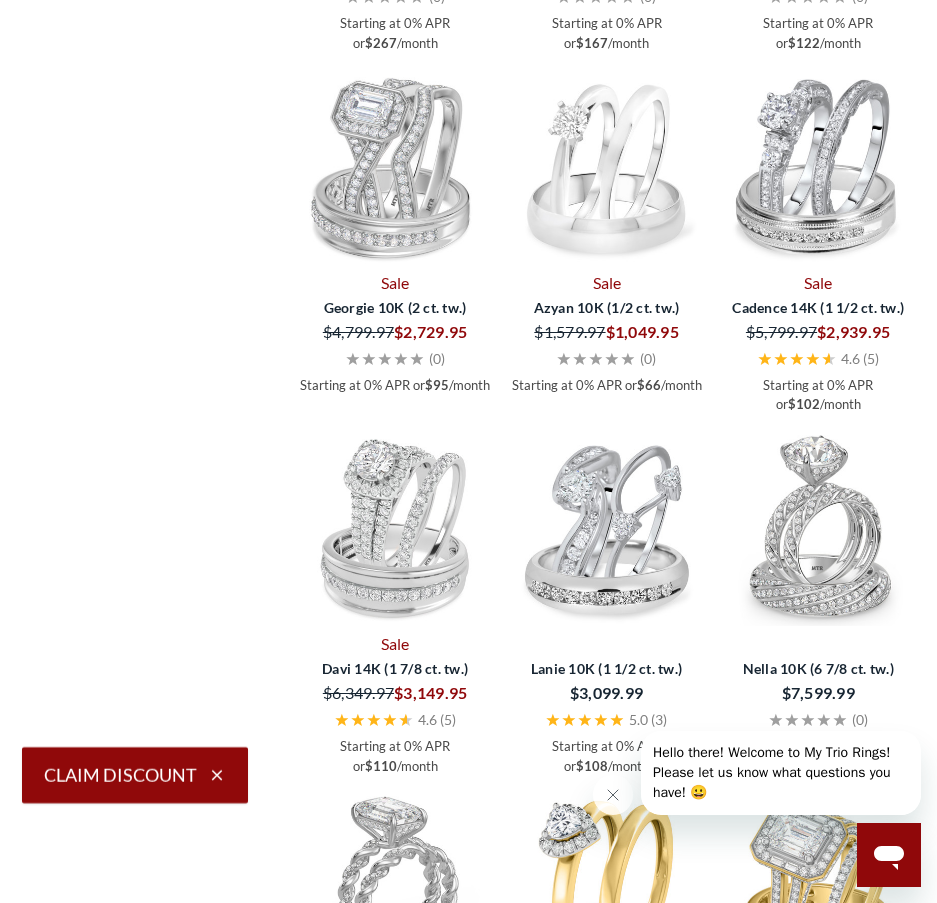 scroll, scrollTop: 3796, scrollLeft: 0, axis: vertical 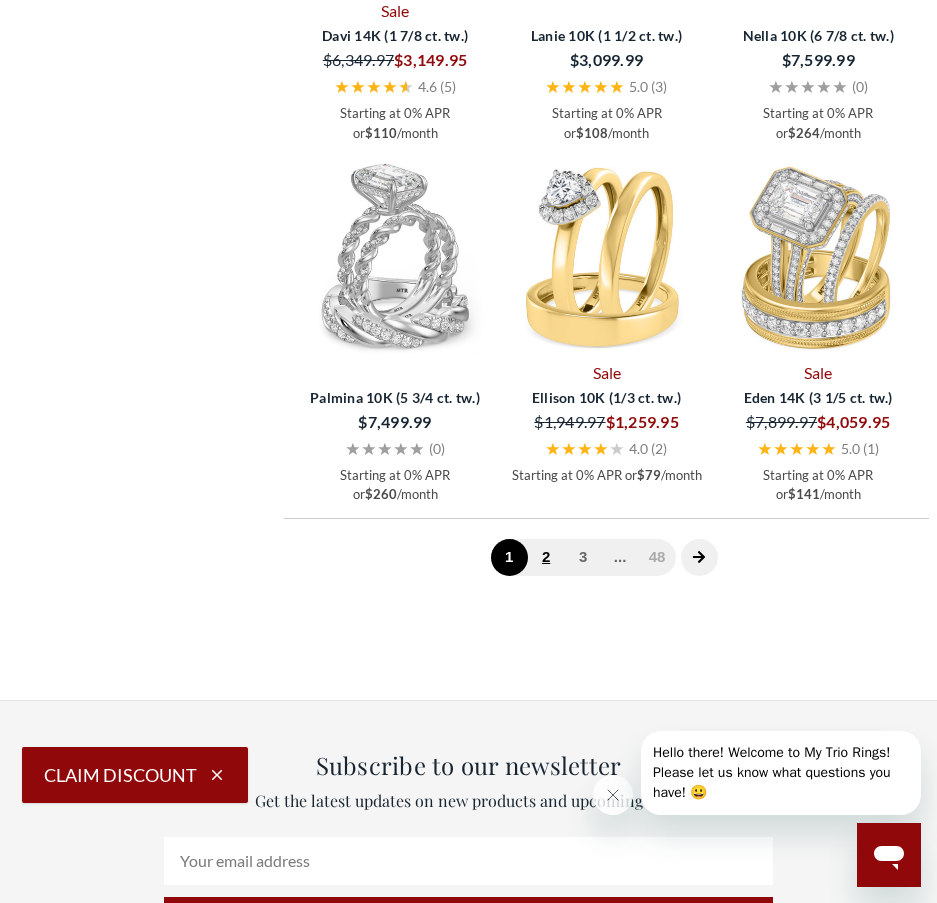click on "2" 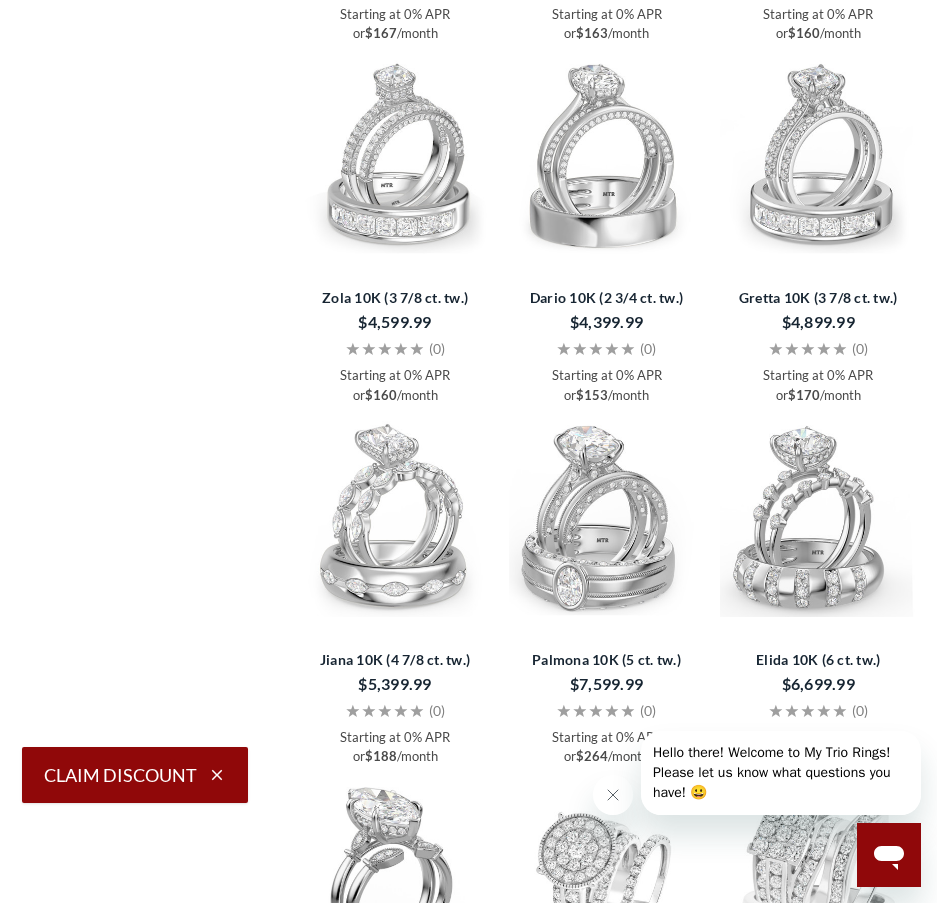 scroll, scrollTop: 3787, scrollLeft: 0, axis: vertical 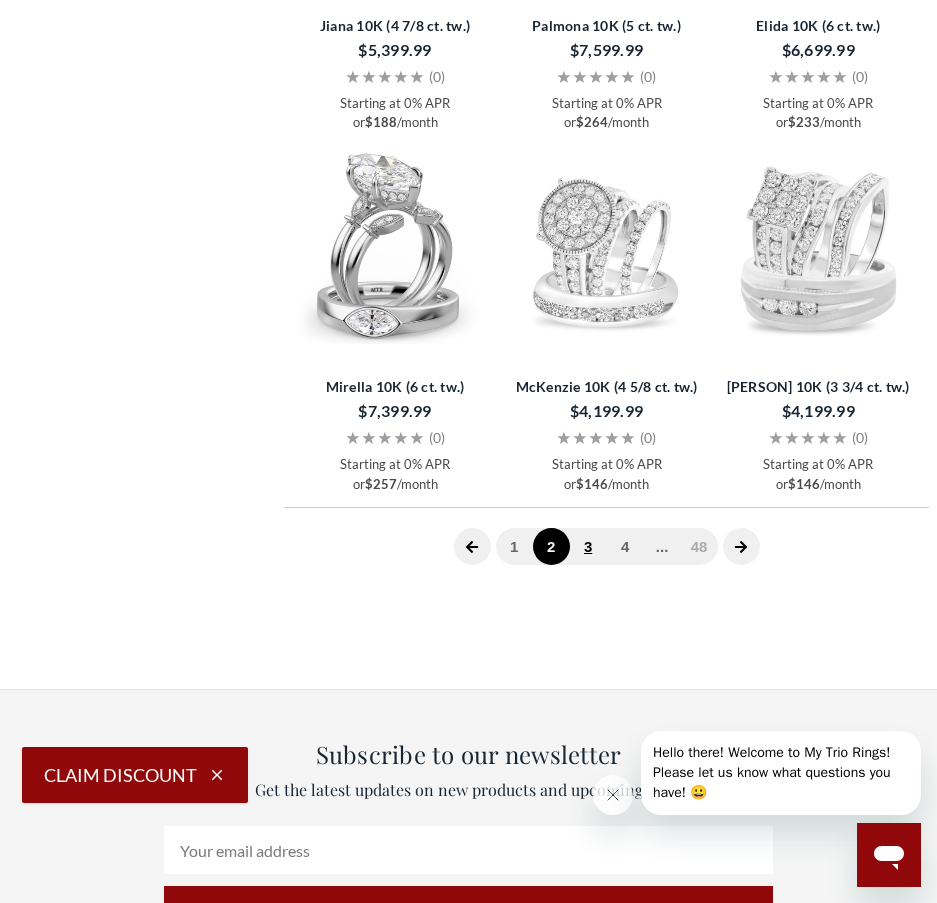 click on "3" 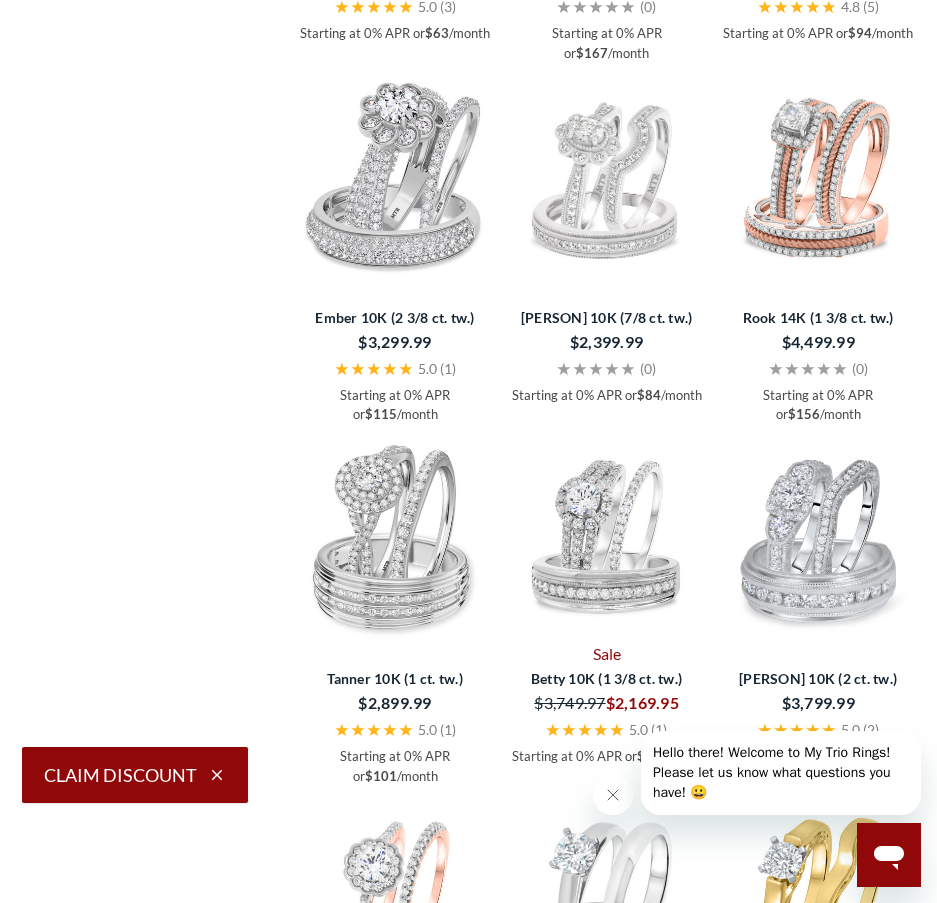 scroll, scrollTop: 3786, scrollLeft: 0, axis: vertical 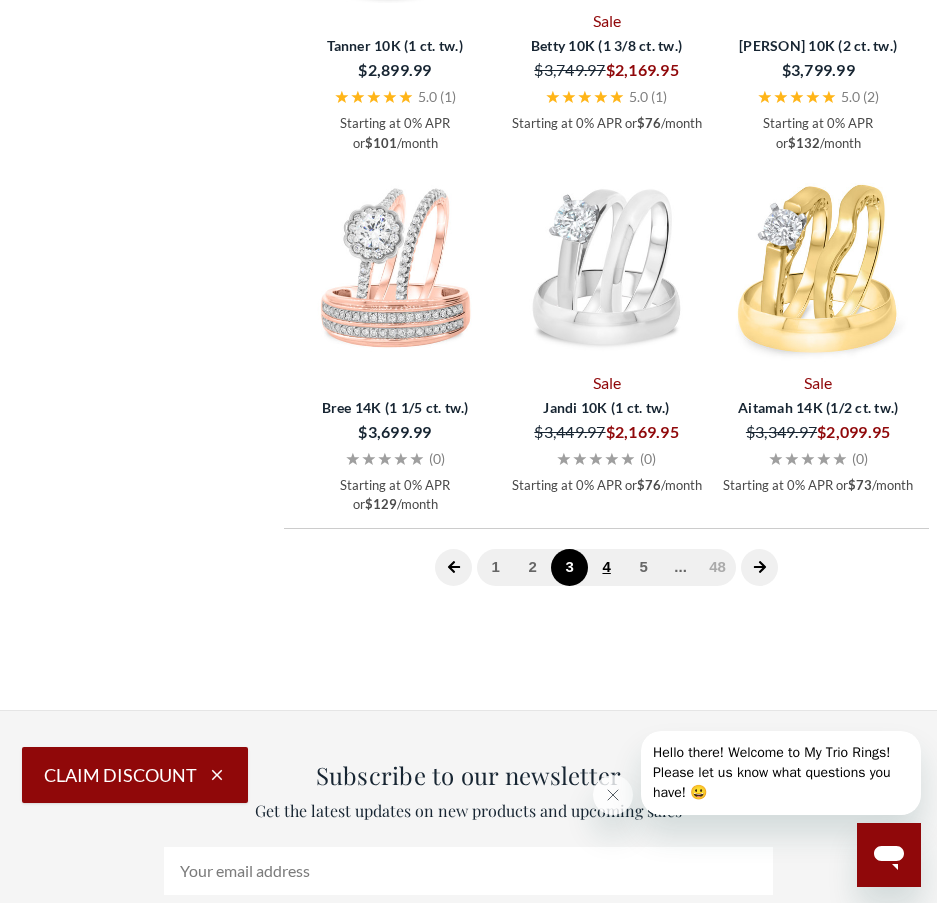 click on "4" 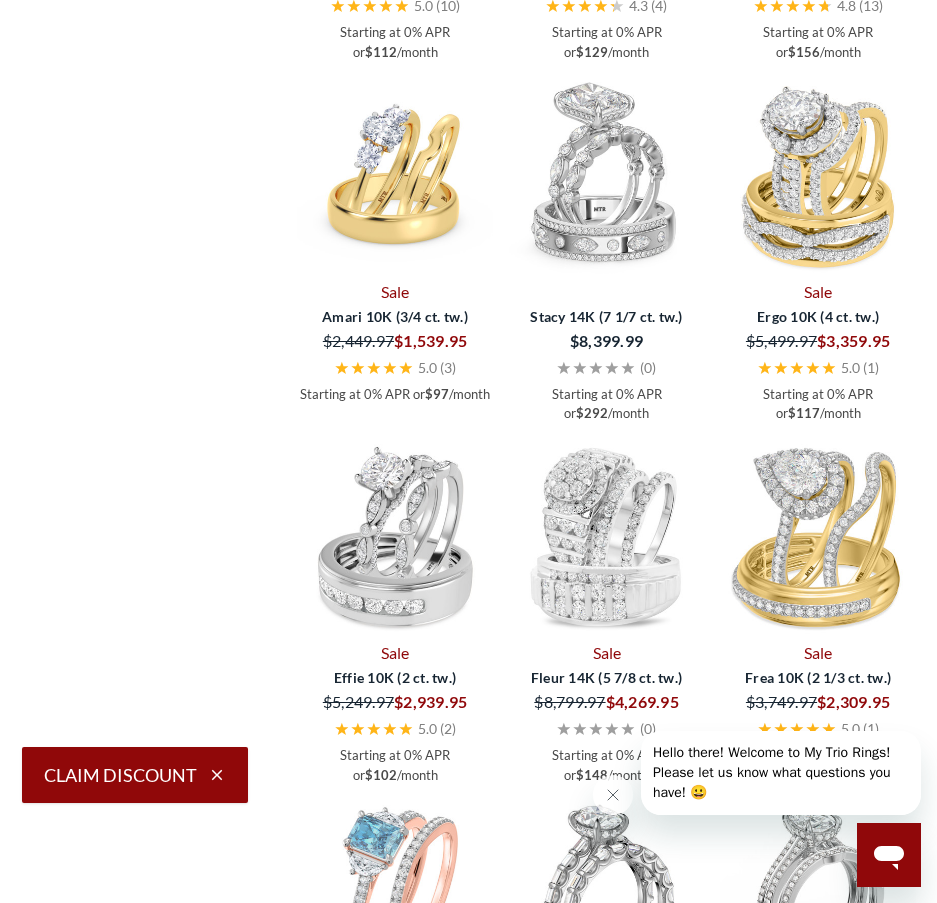 scroll, scrollTop: 3787, scrollLeft: 0, axis: vertical 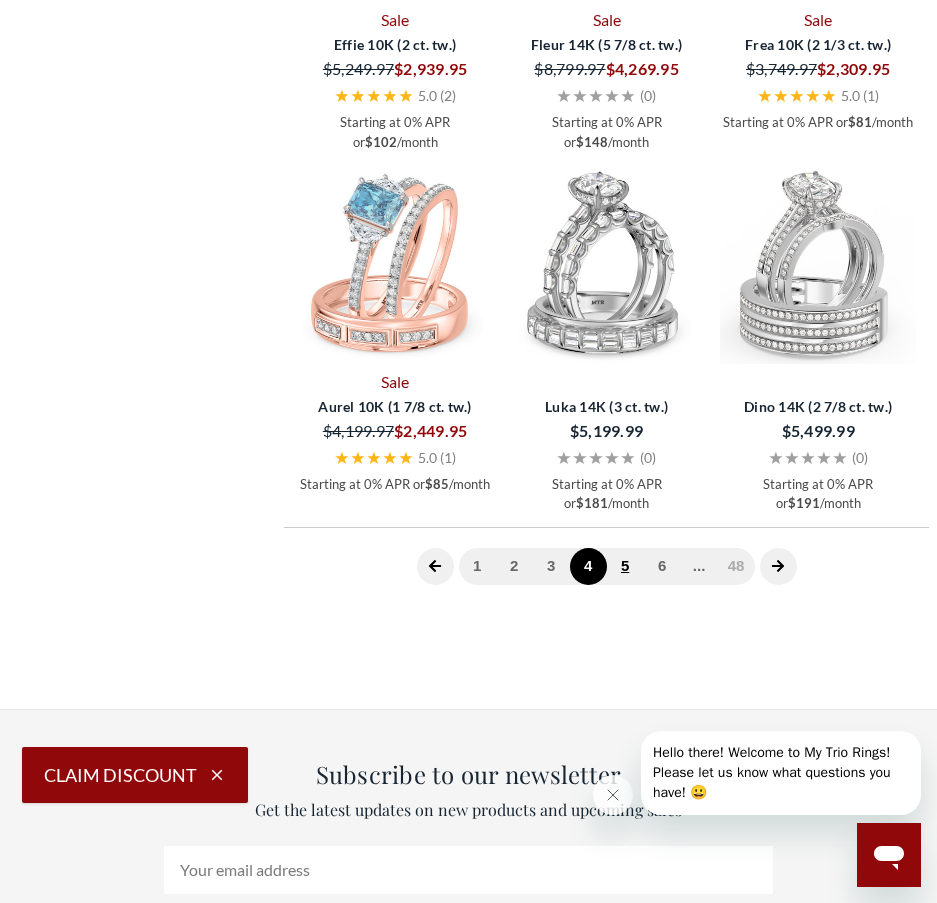 click on "5" 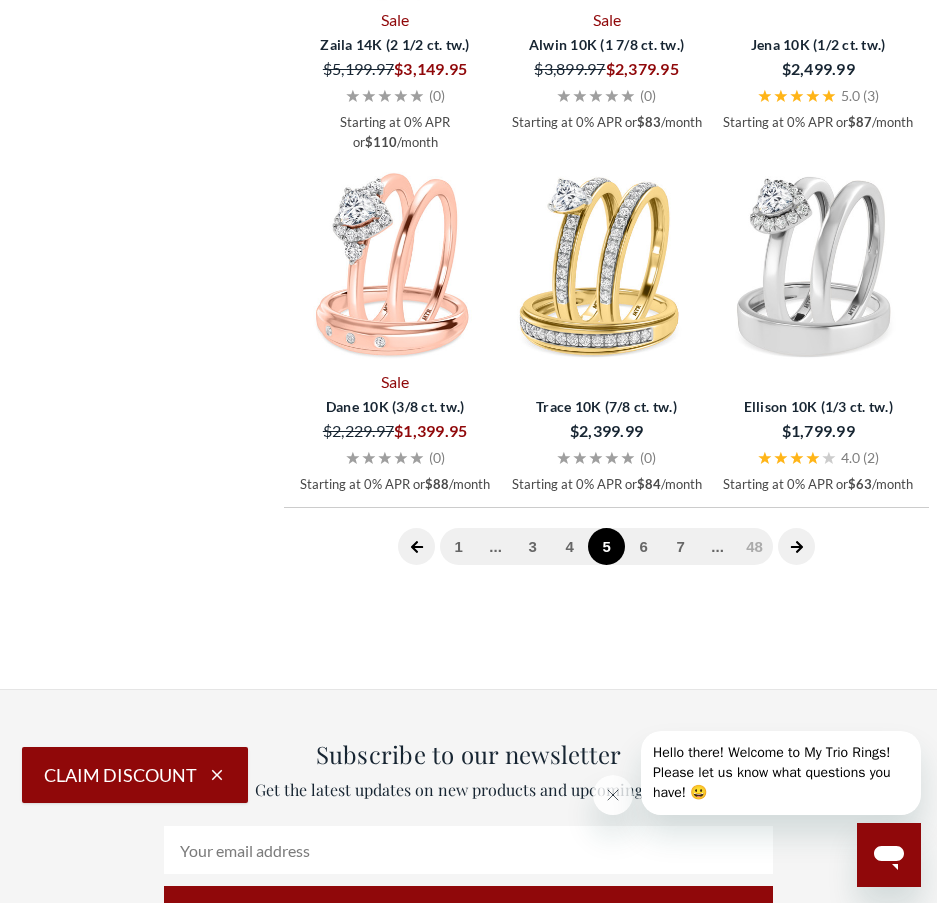 scroll, scrollTop: 0, scrollLeft: 0, axis: both 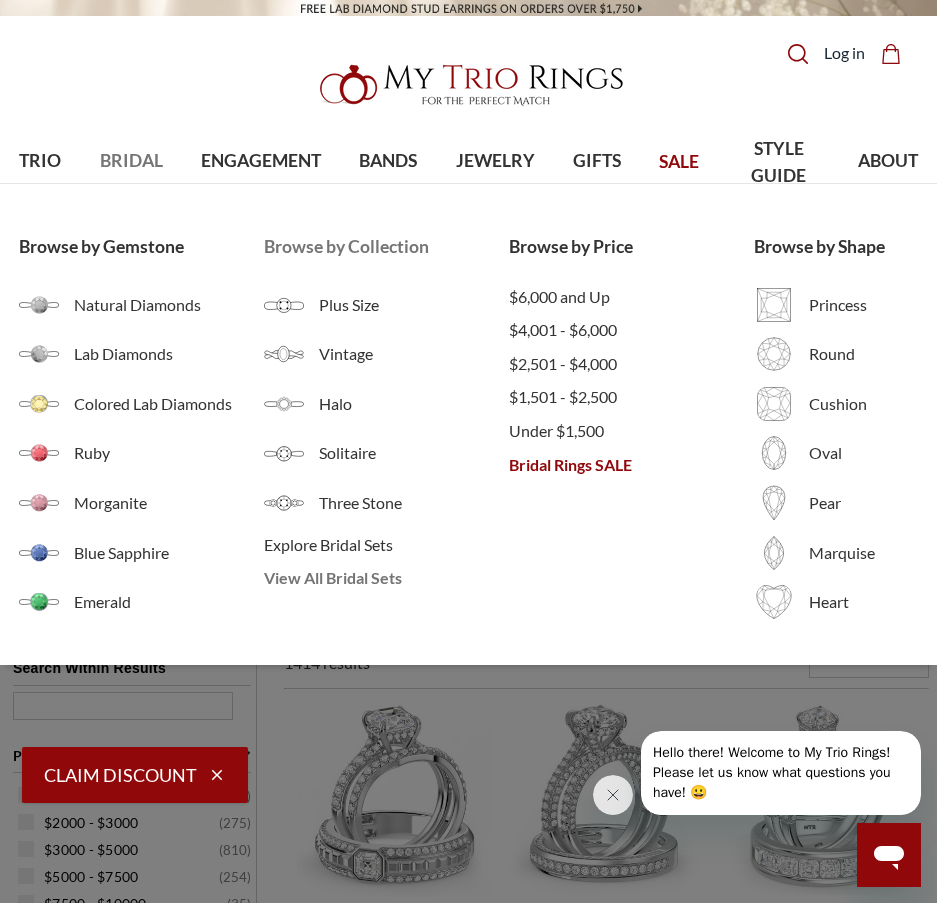 click on "View All Bridal Sets" at bounding box center (386, 578) 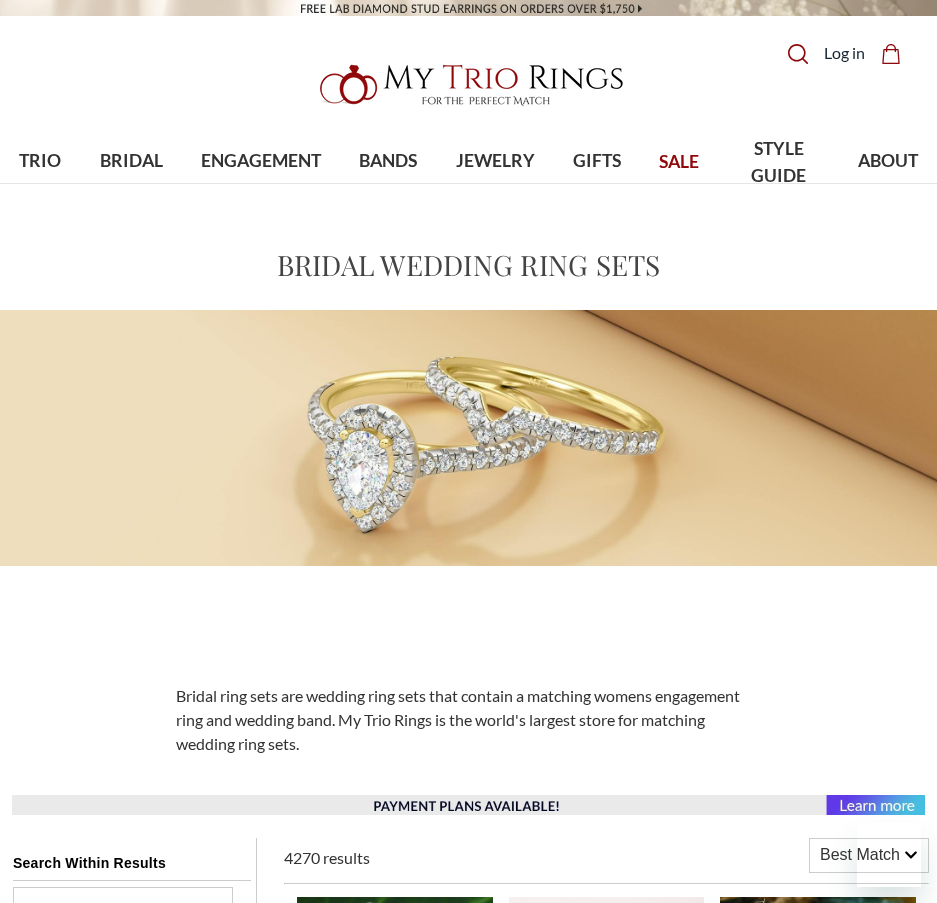 scroll, scrollTop: 633, scrollLeft: 0, axis: vertical 